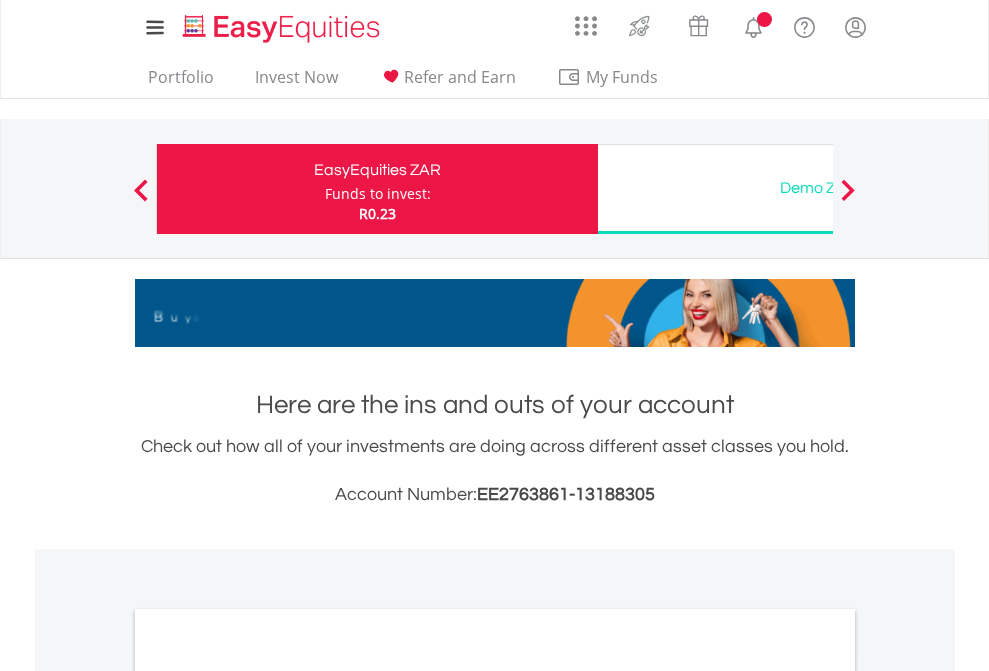 scroll, scrollTop: 0, scrollLeft: 0, axis: both 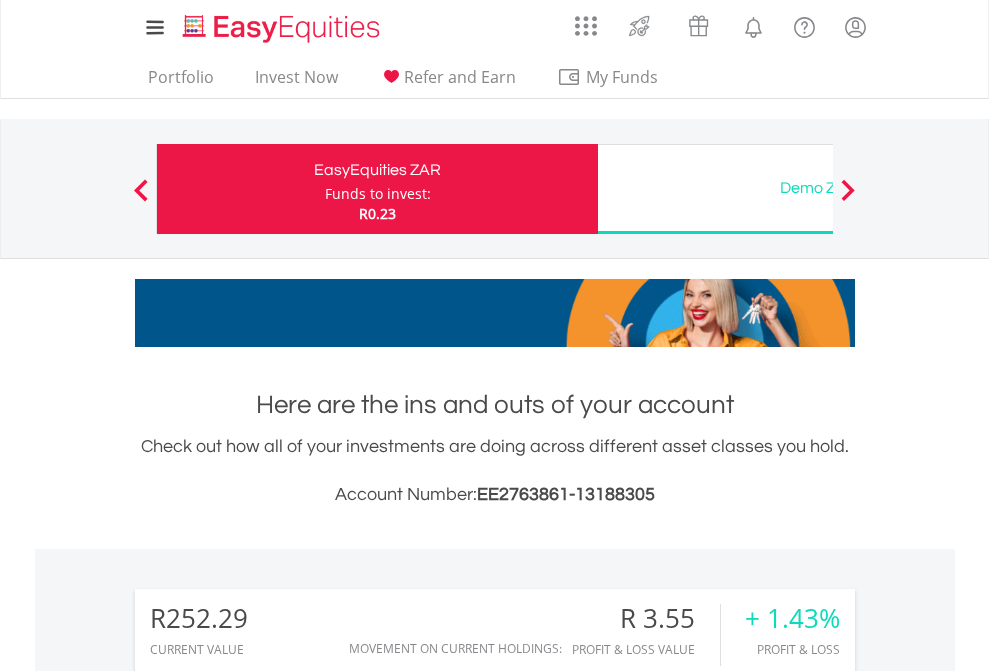 click on "Funds to invest:" at bounding box center [378, 194] 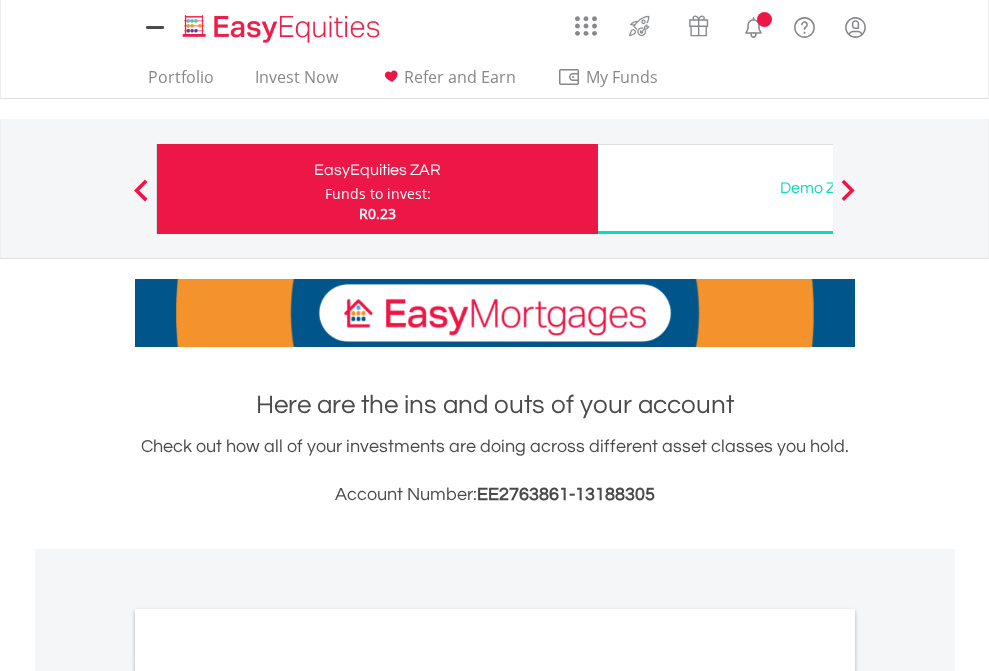 scroll, scrollTop: 0, scrollLeft: 0, axis: both 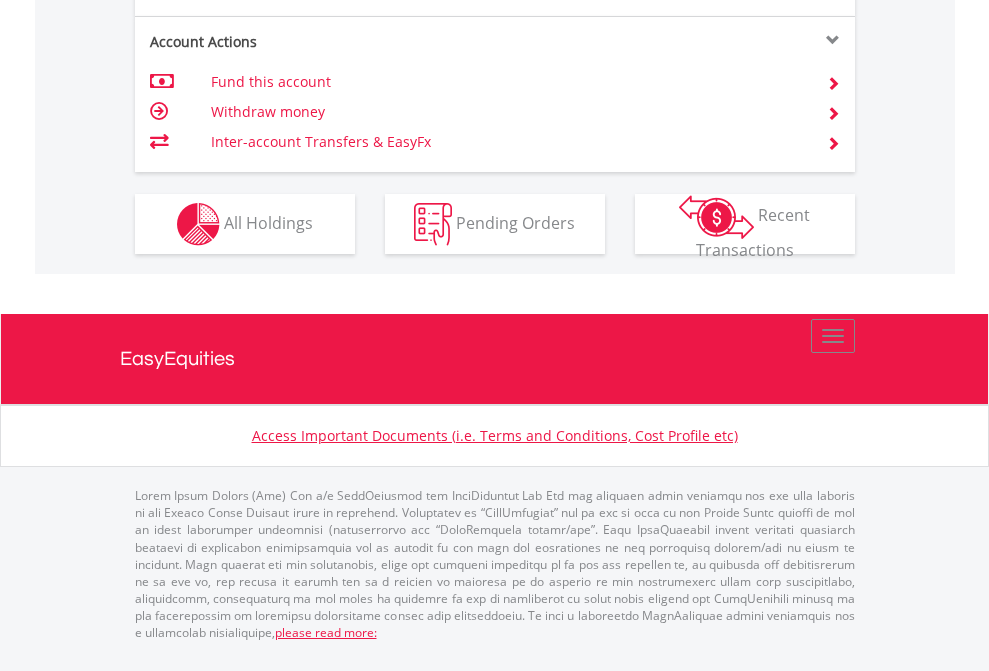 click on "Investment types" at bounding box center [706, -337] 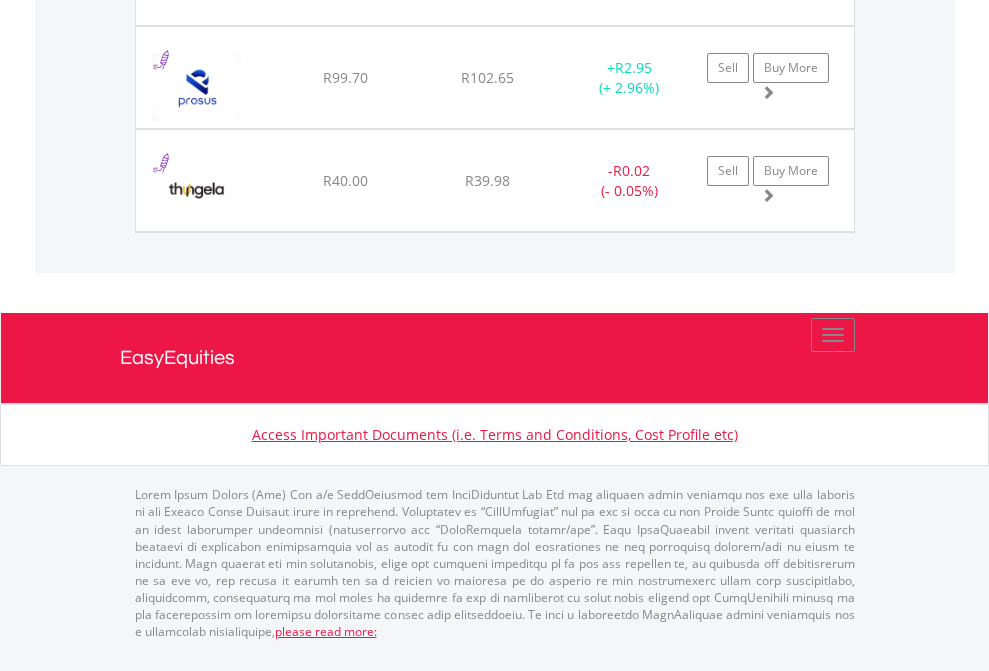 scroll, scrollTop: 2265, scrollLeft: 0, axis: vertical 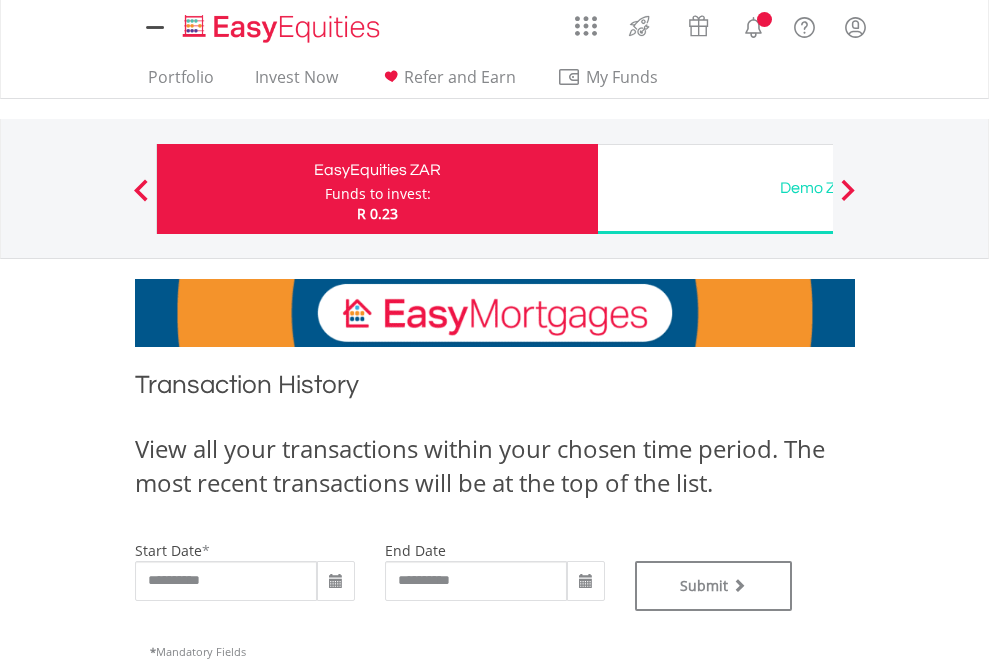 type on "**********" 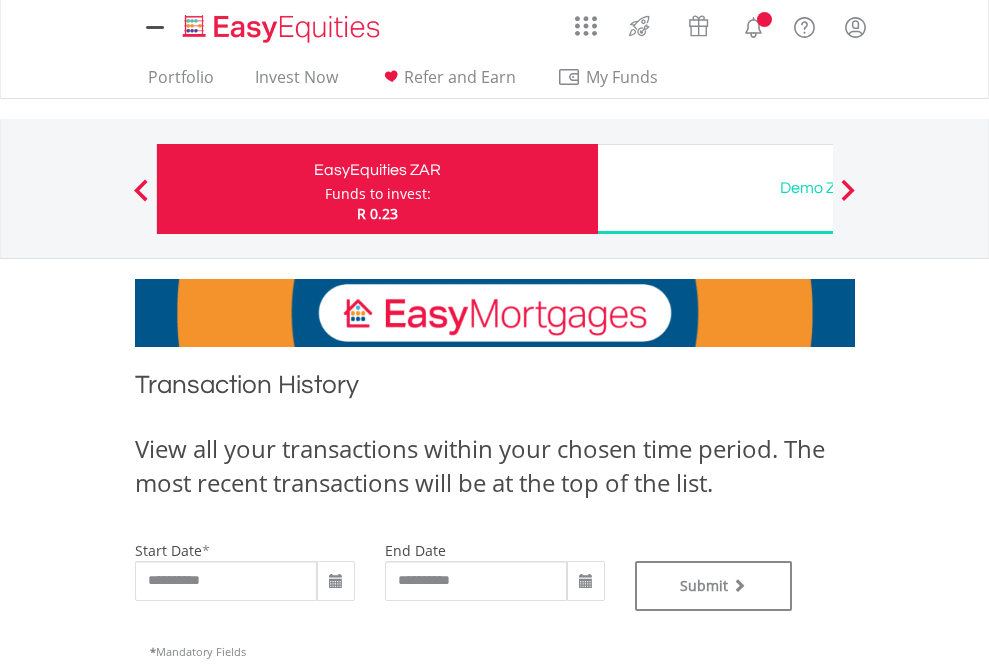 scroll, scrollTop: 0, scrollLeft: 0, axis: both 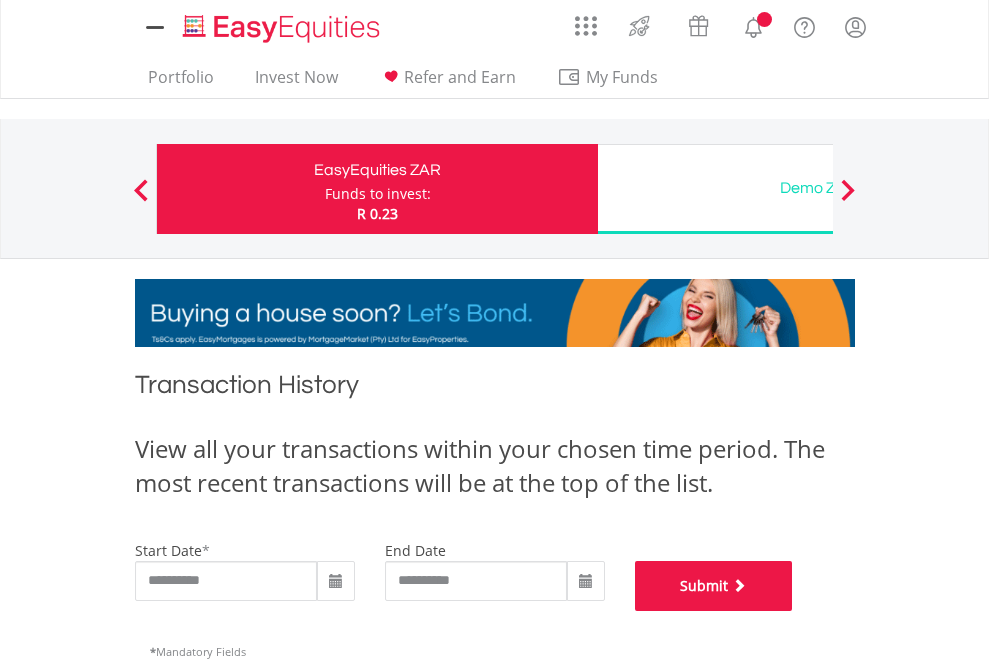 click on "Submit" at bounding box center [714, 586] 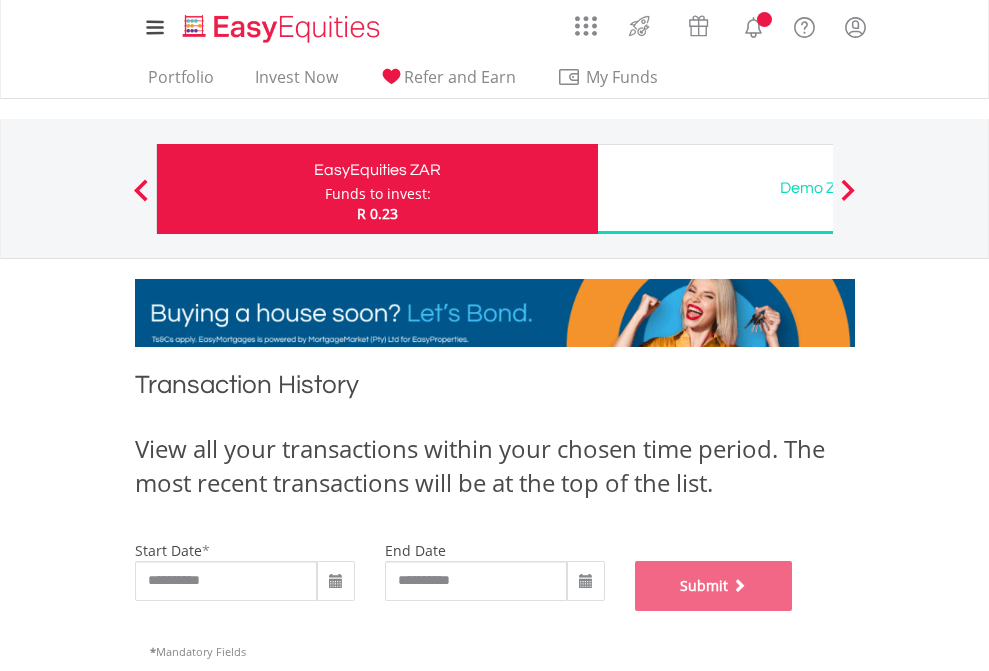 scroll, scrollTop: 811, scrollLeft: 0, axis: vertical 